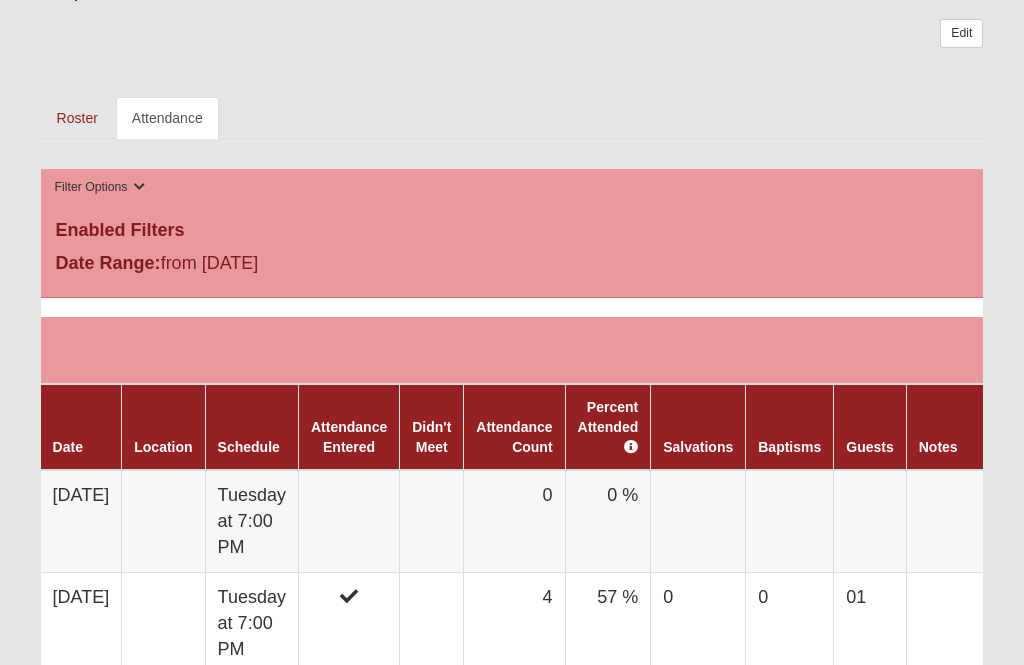 scroll, scrollTop: 825, scrollLeft: 0, axis: vertical 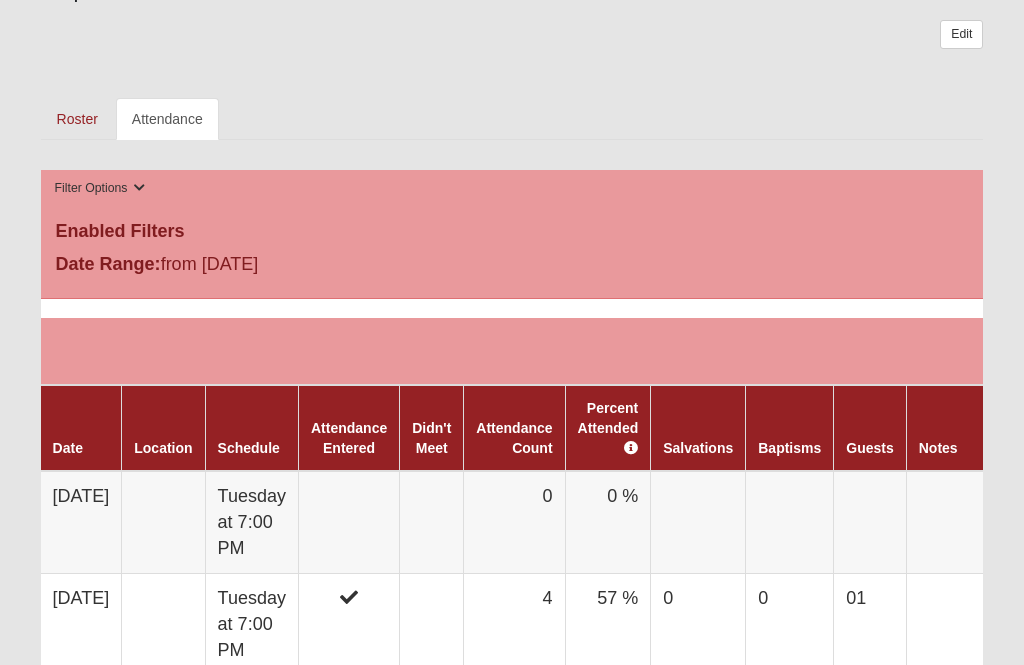 click on "Attendance" at bounding box center [167, 119] 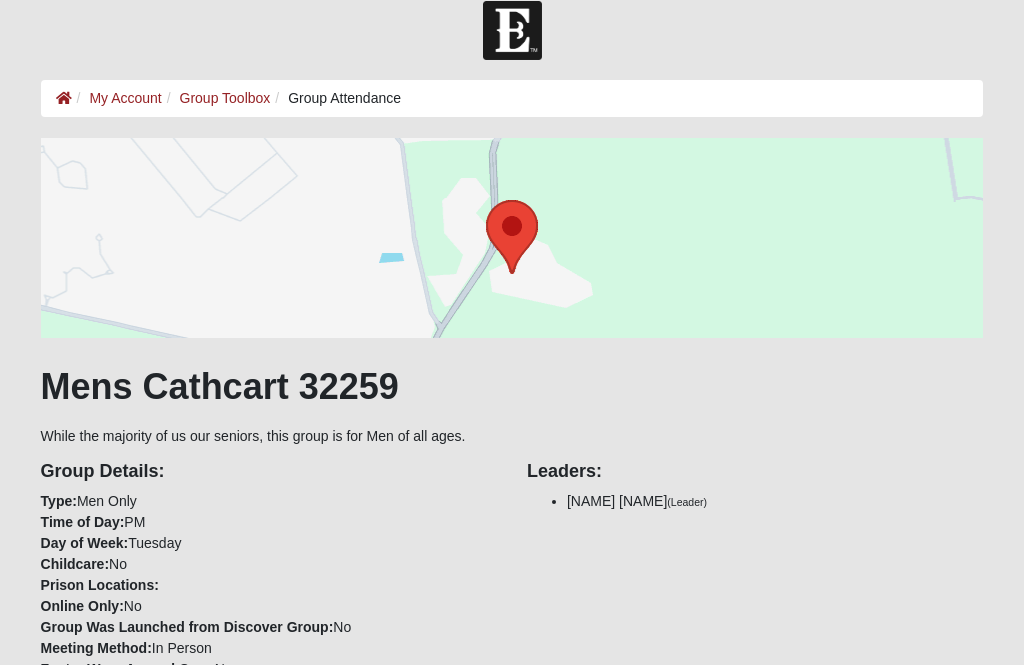 scroll, scrollTop: 0, scrollLeft: 0, axis: both 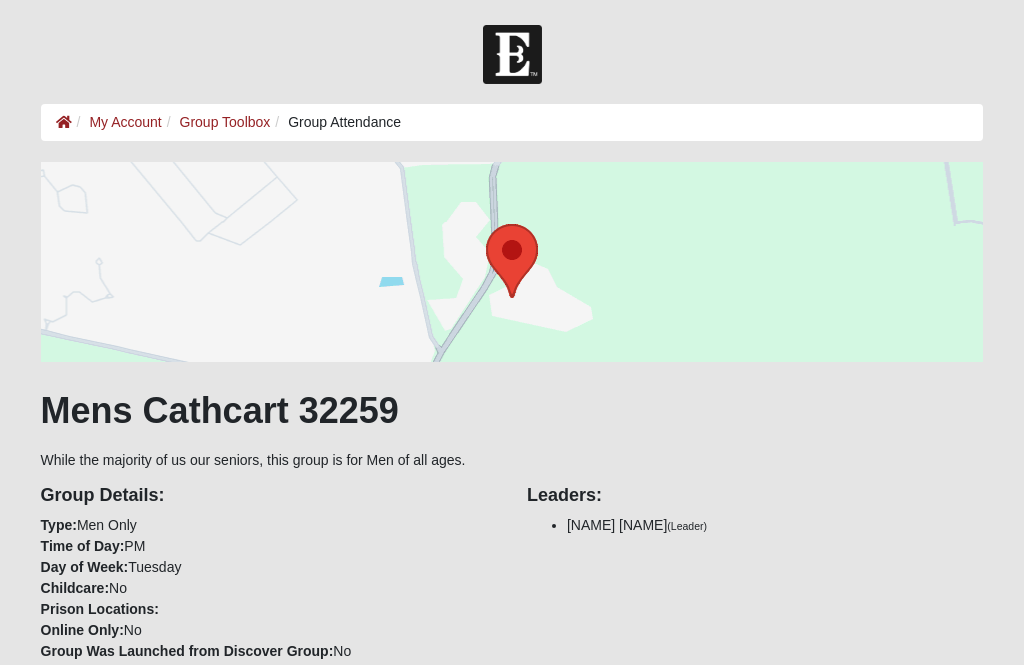 click on "My Account" at bounding box center [125, 122] 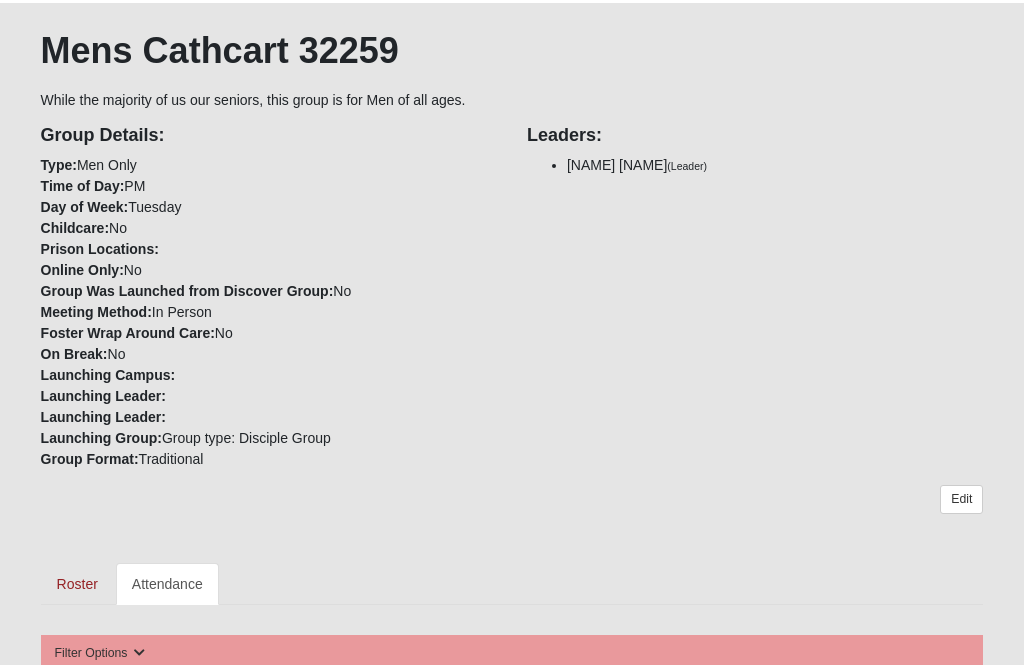 scroll, scrollTop: 359, scrollLeft: 0, axis: vertical 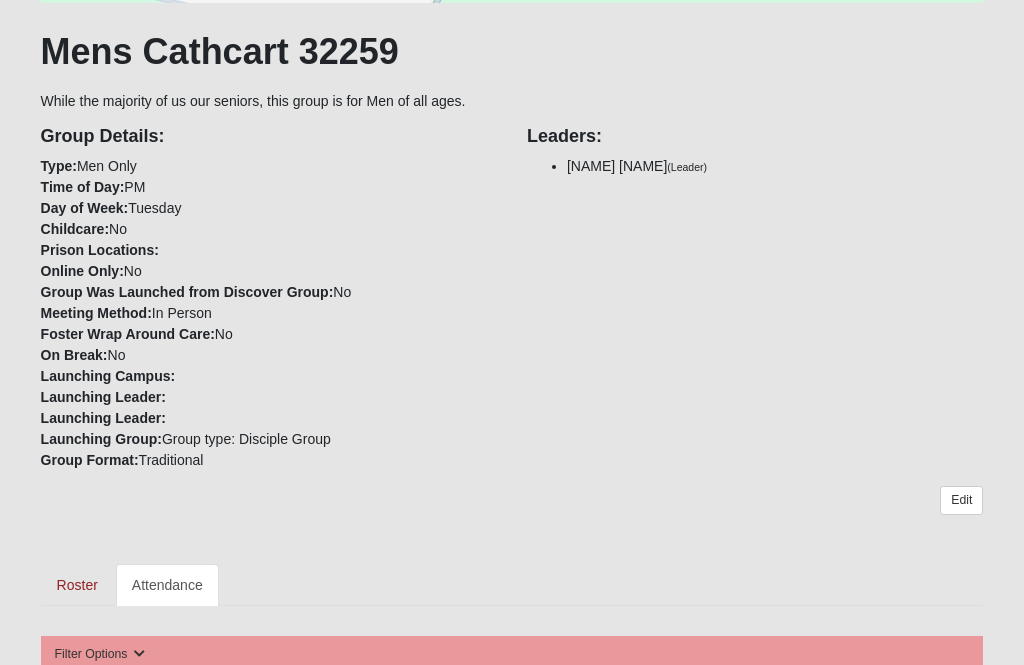 click on "Roster" at bounding box center (77, 585) 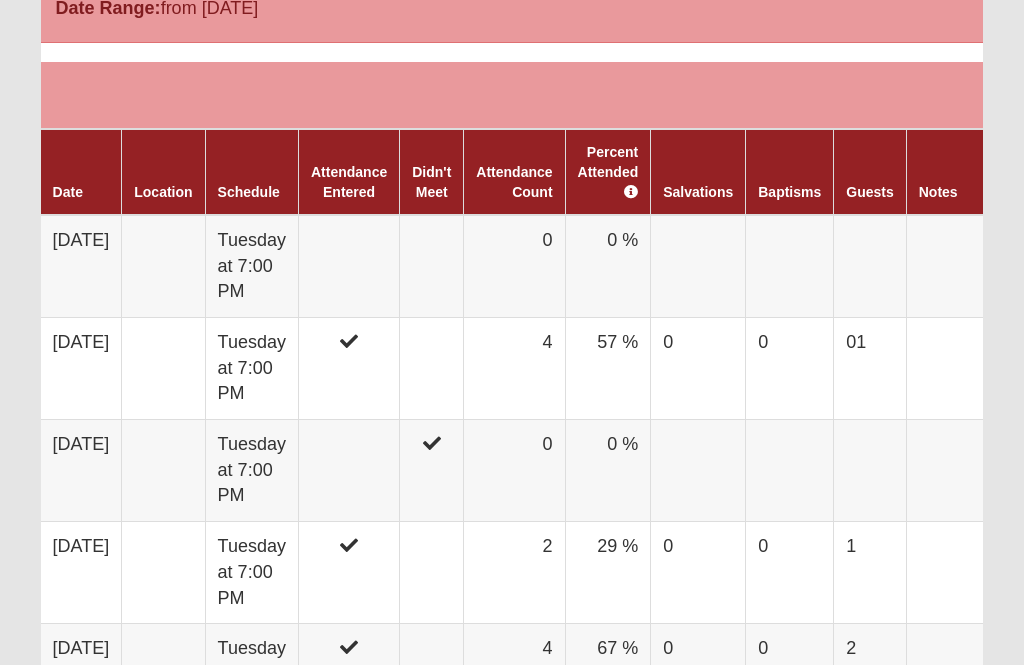 scroll, scrollTop: 1080, scrollLeft: 0, axis: vertical 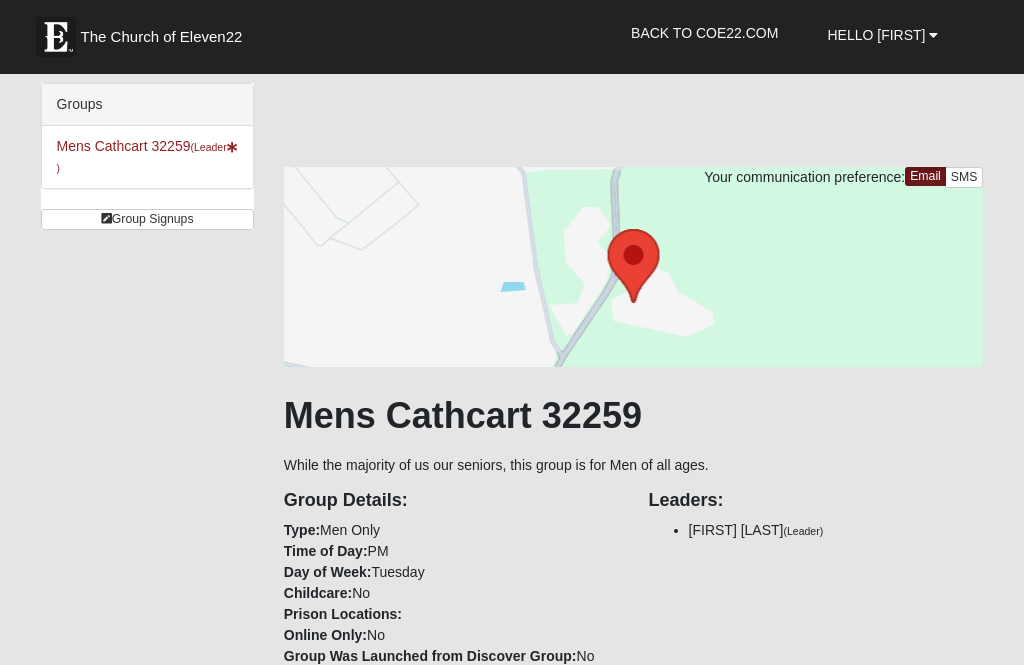 click on "[FIRST] [LAST] [ZIP] (Leader
)" at bounding box center (147, 157) 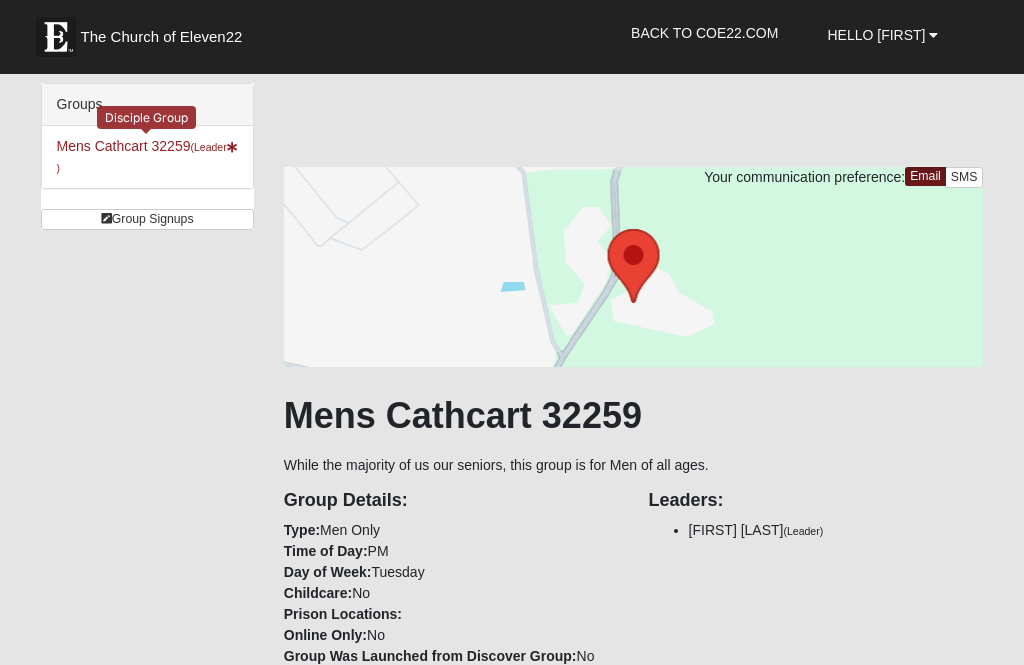 click on "[FIRST] [LAST] [ZIP] (Leader
)" at bounding box center (147, 156) 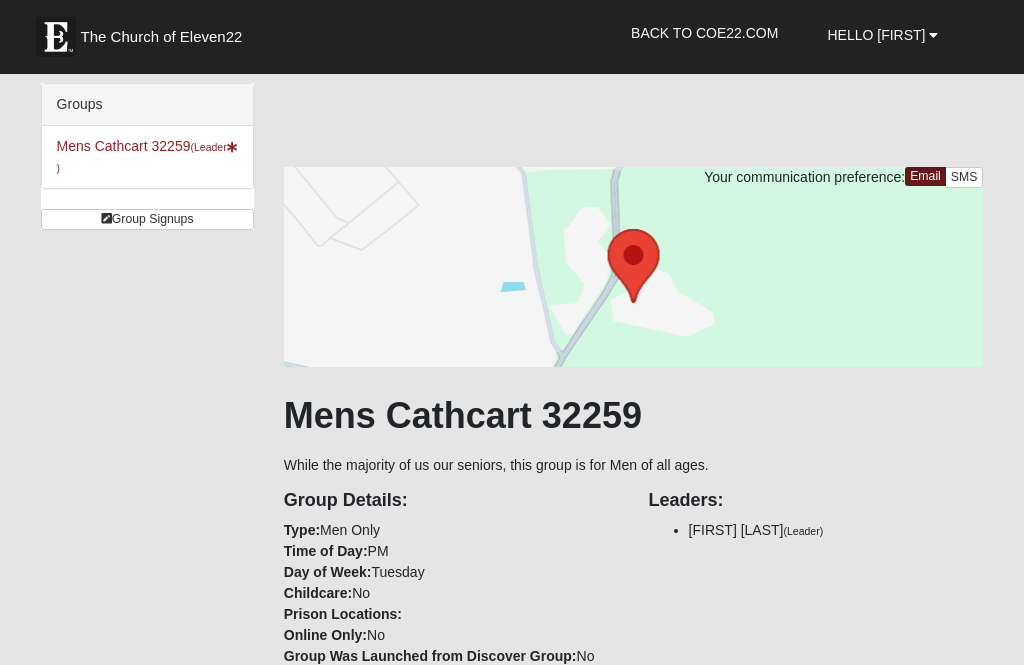 scroll, scrollTop: 0, scrollLeft: 0, axis: both 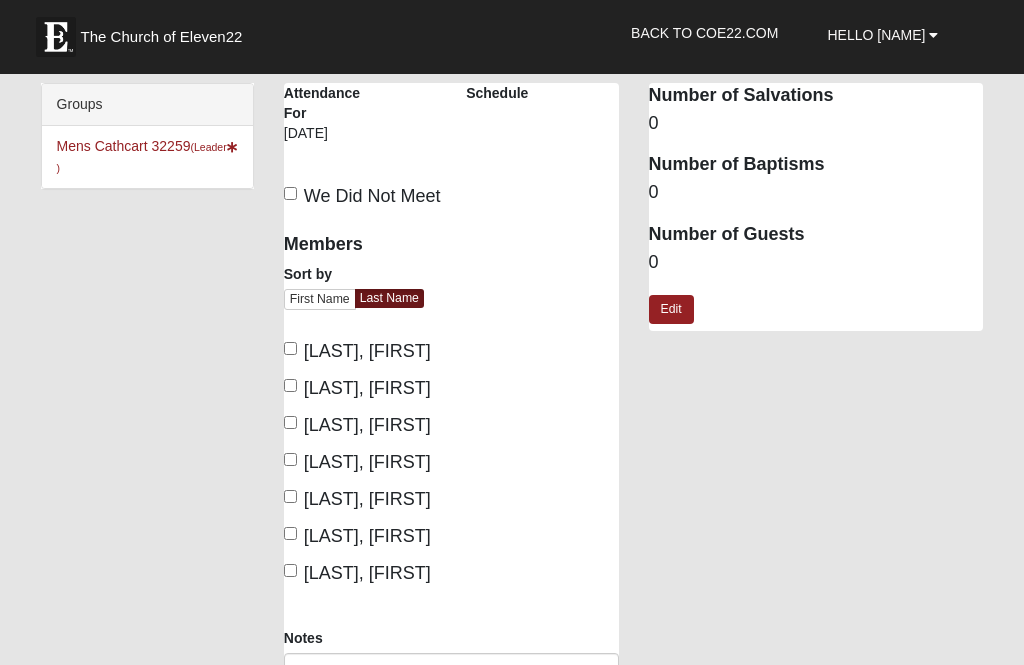 click on "Cathcart, Art" at bounding box center (357, 351) 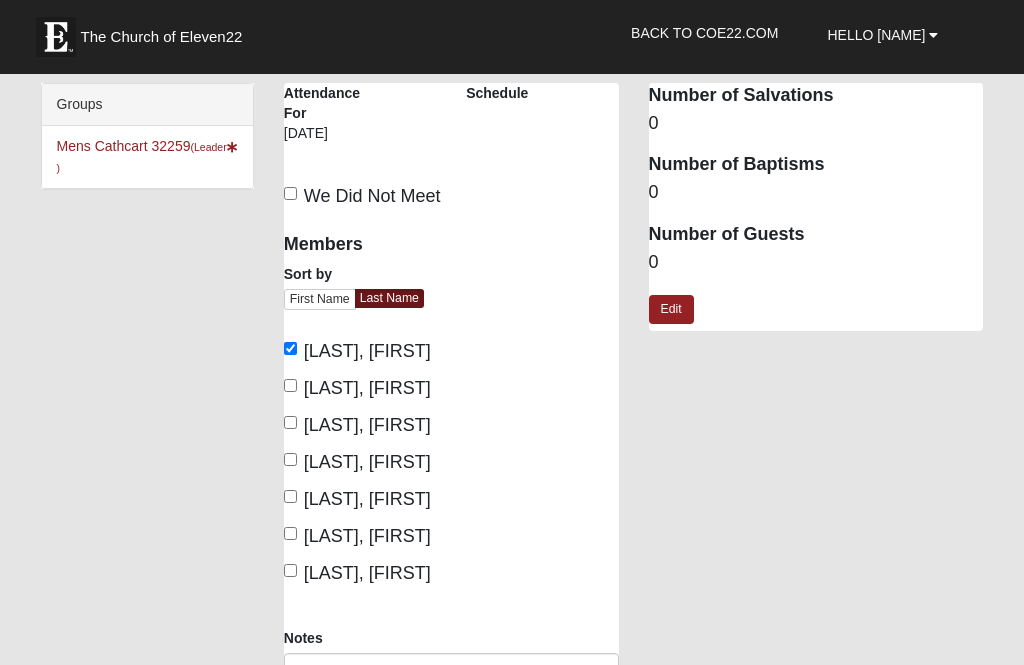 click on "Fisher, David" at bounding box center [290, 385] 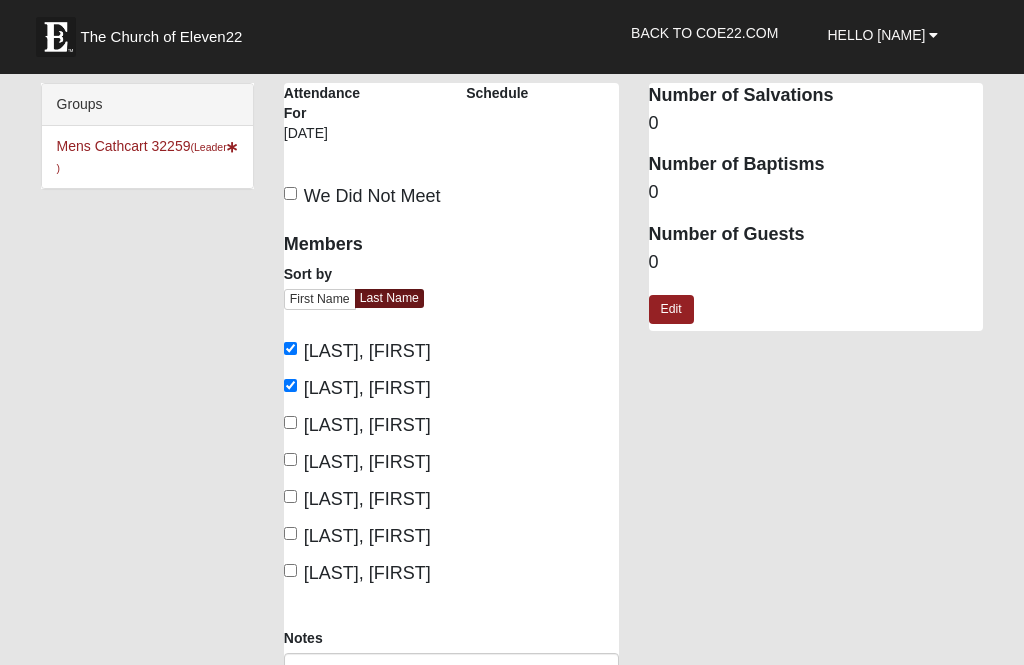 click on "[LAST], [FIRST]" at bounding box center [290, 459] 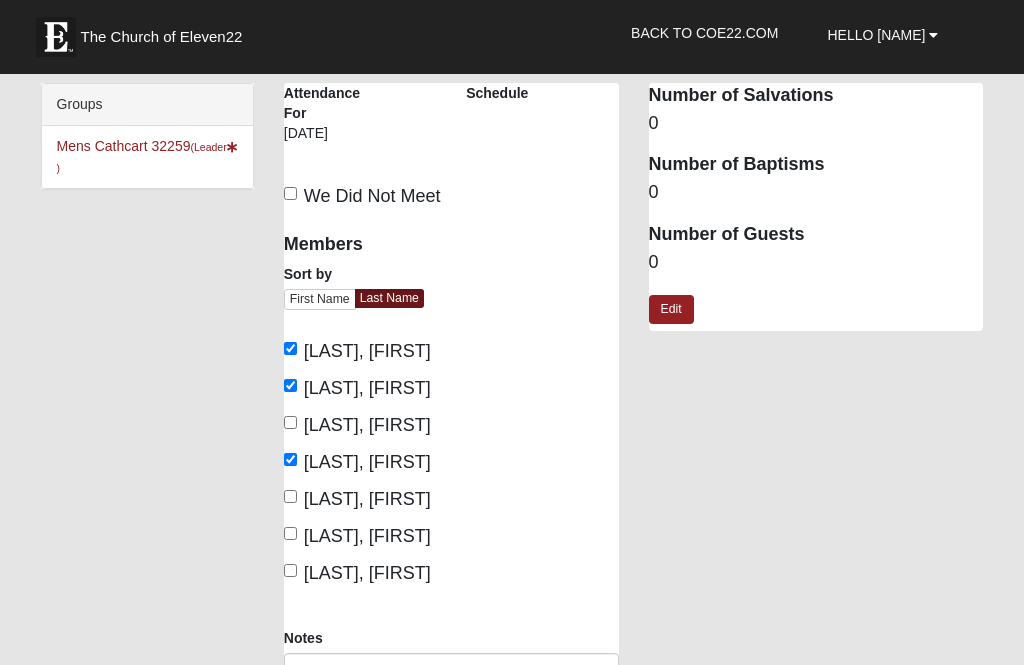 click on "0" at bounding box center (816, 263) 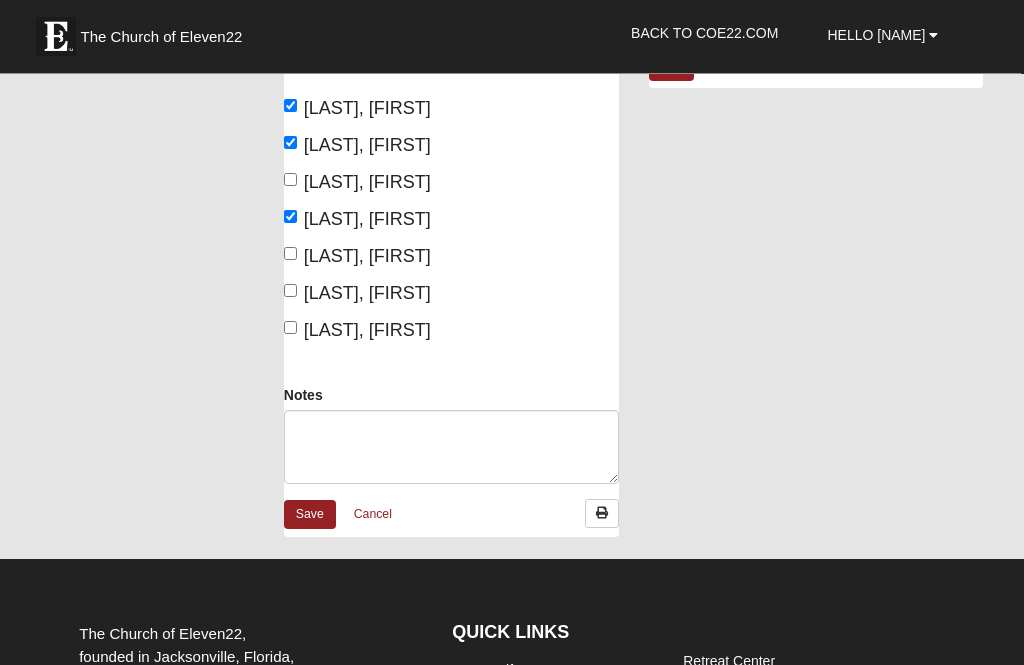 scroll, scrollTop: 266, scrollLeft: 0, axis: vertical 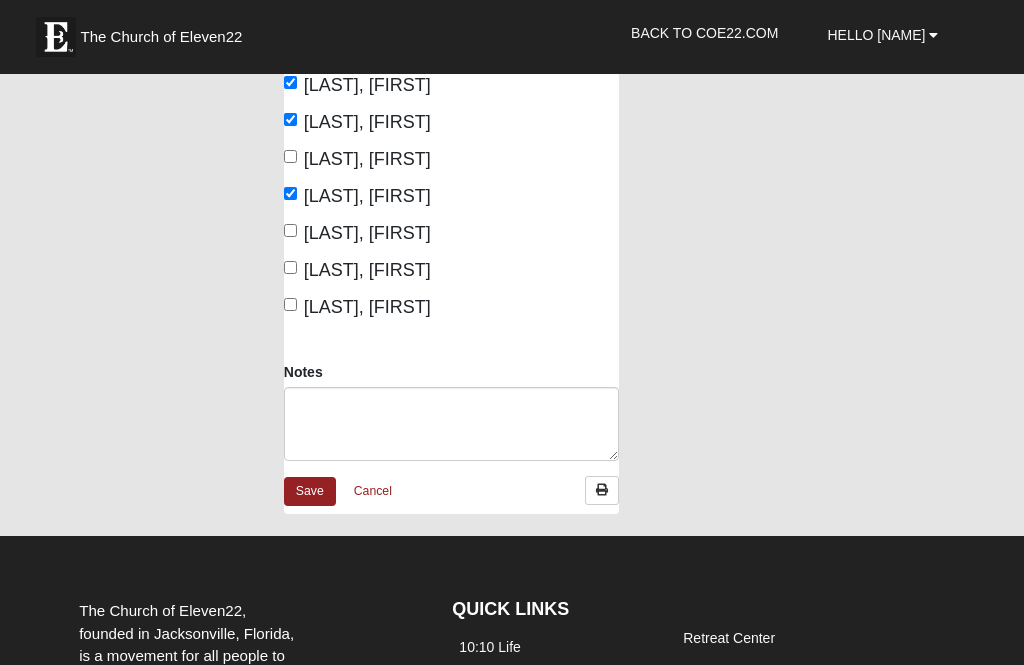 click on "Save" at bounding box center [310, 491] 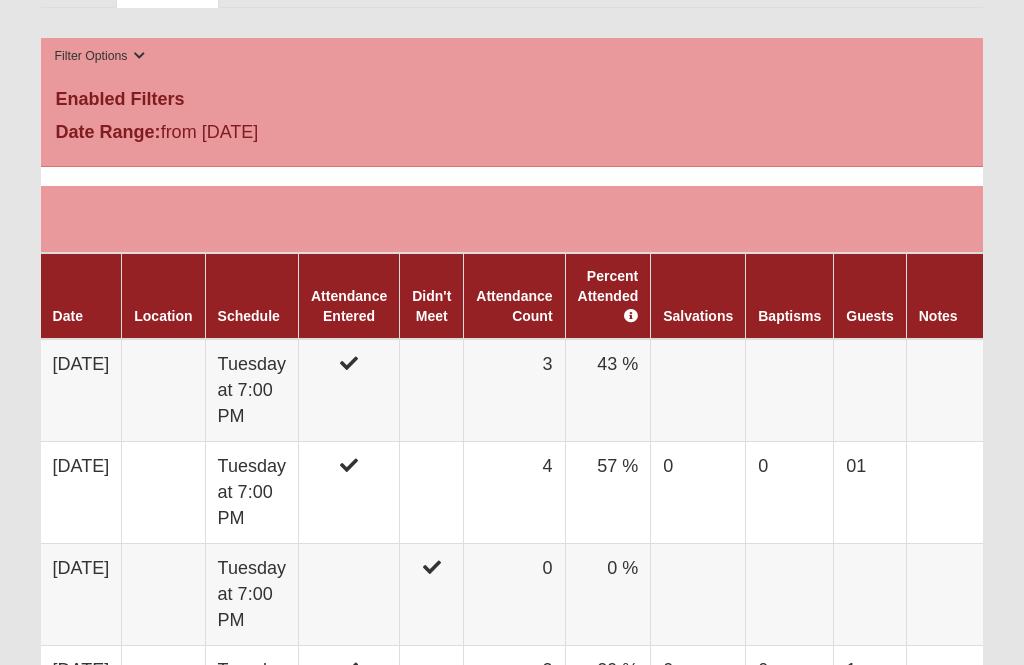 scroll, scrollTop: 957, scrollLeft: 0, axis: vertical 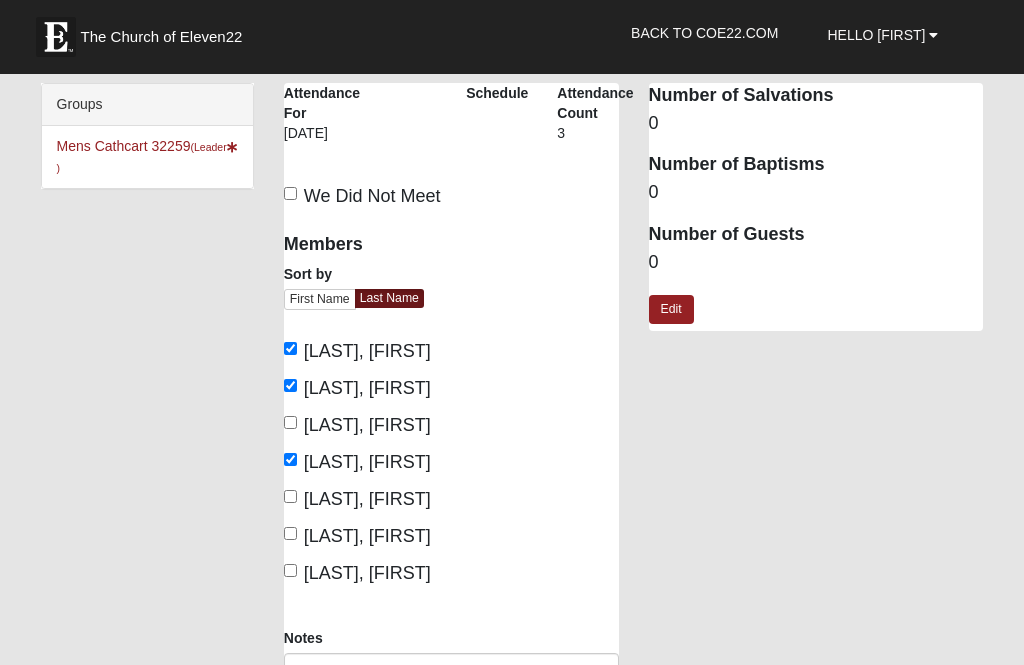 click on "Edit" at bounding box center [671, 309] 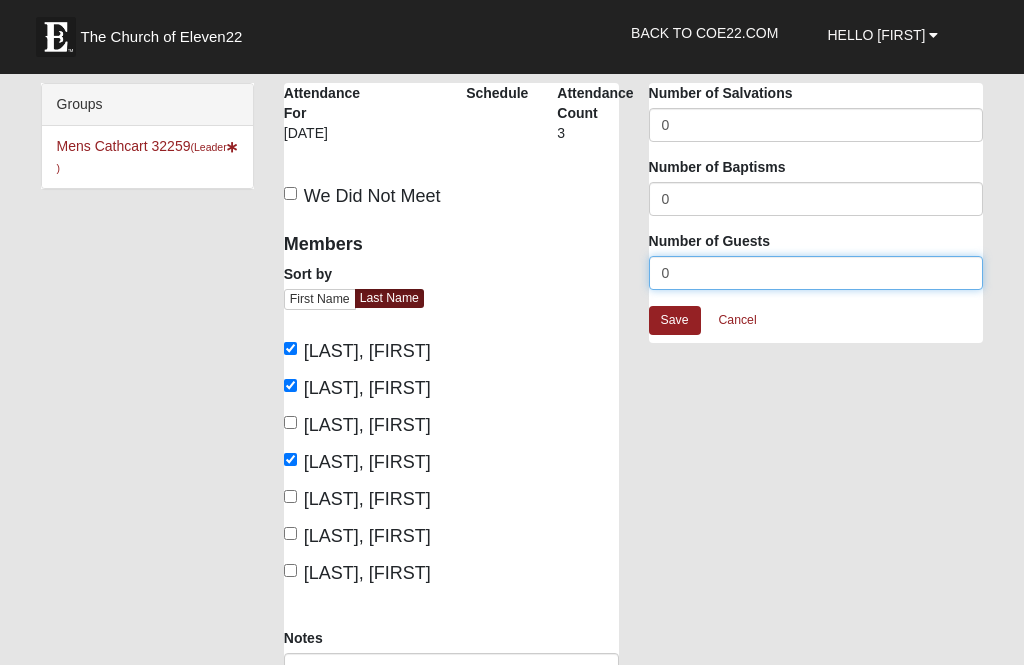 click on "0" at bounding box center (816, 273) 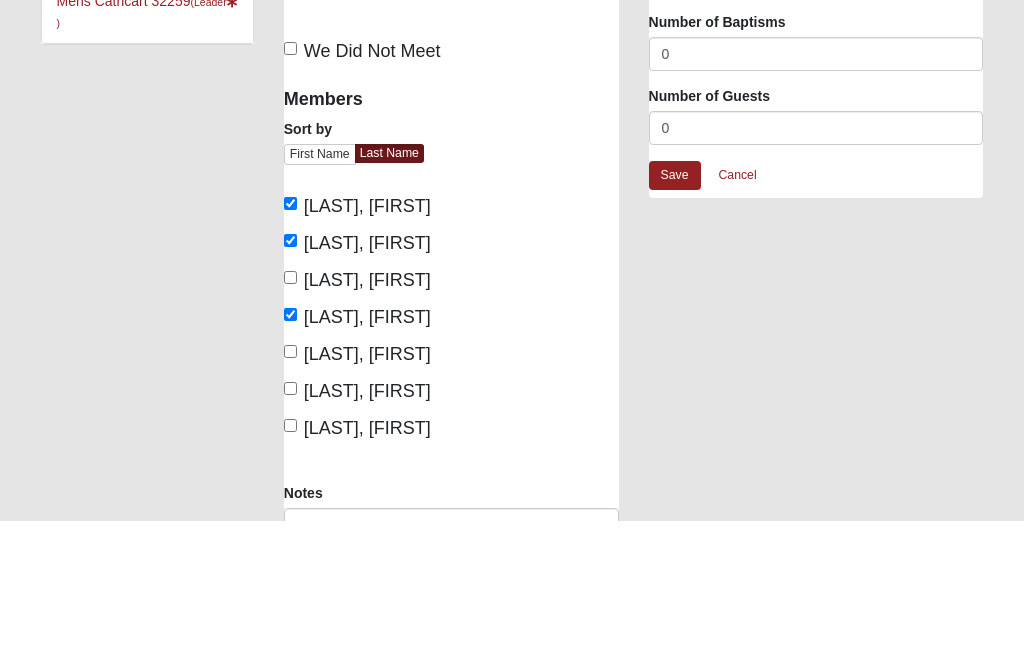 click on "Mens Cathcart 32259 Attendance
Attendance For
8/5/2025
Schedule
Attendance Count
3" at bounding box center (634, 441) 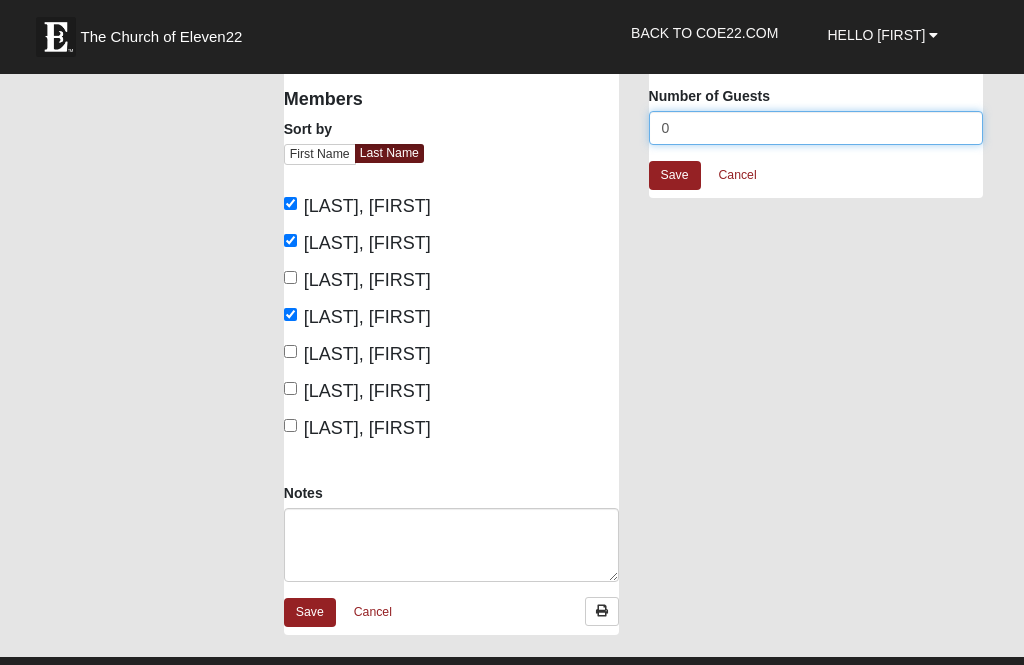 click on "0" at bounding box center (816, 128) 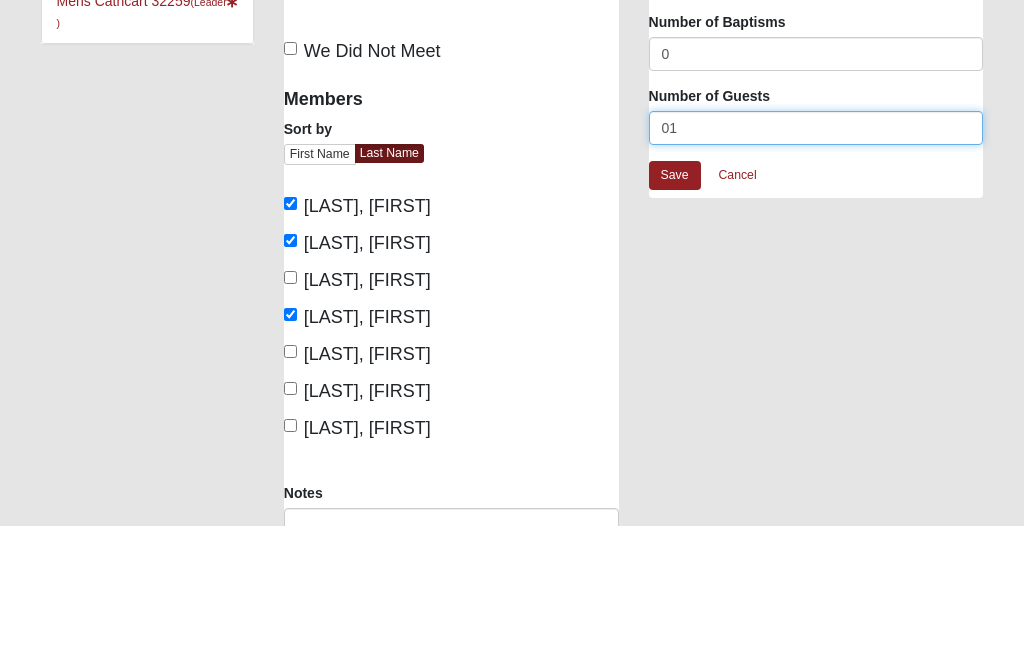 scroll, scrollTop: 4, scrollLeft: 0, axis: vertical 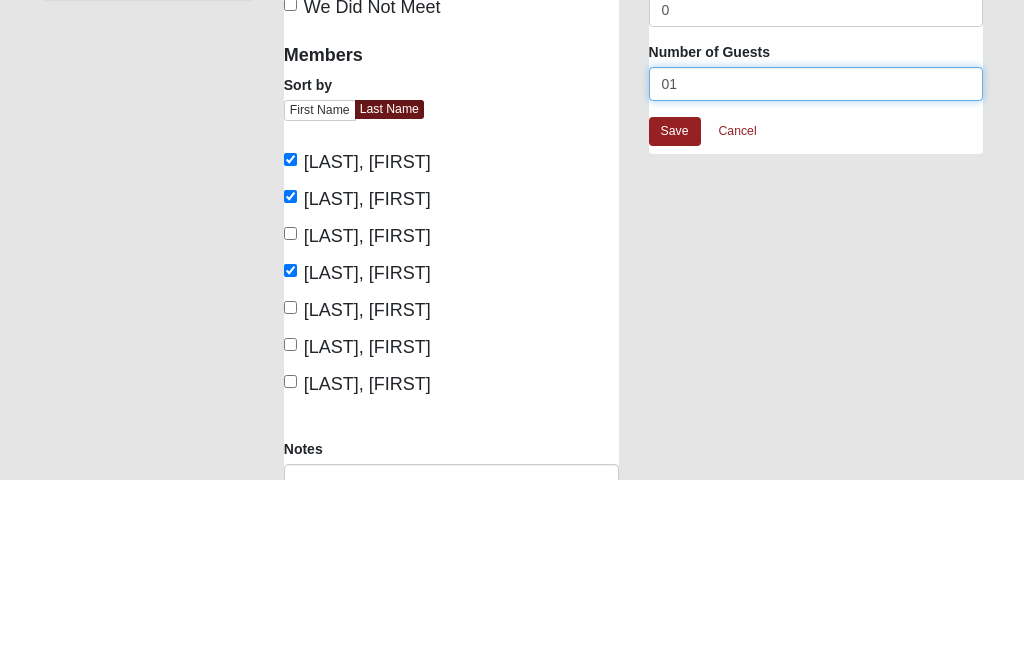 type on "01" 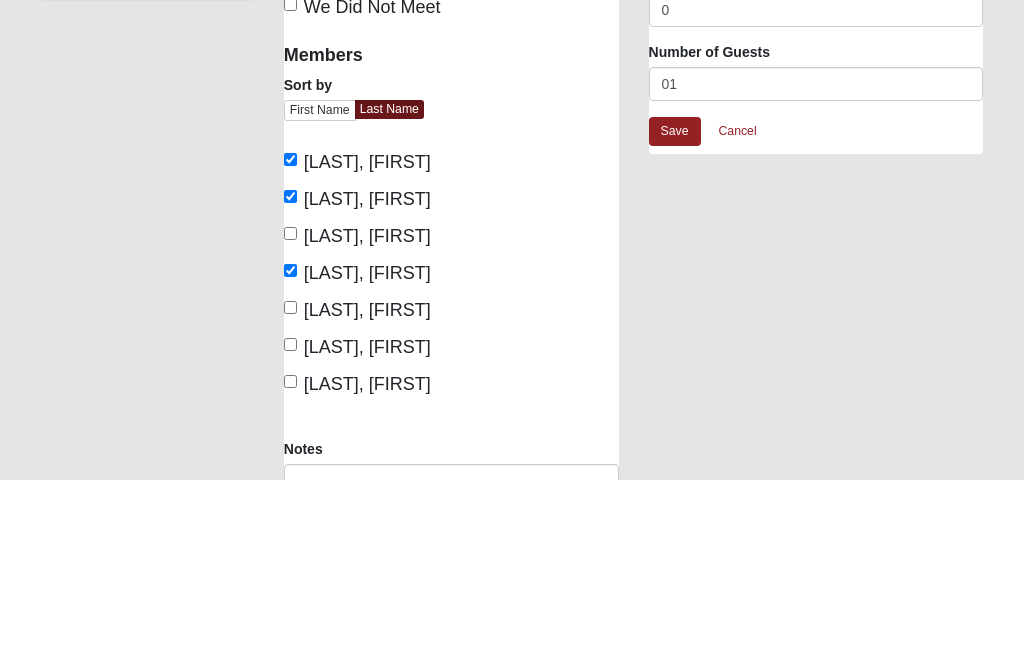 click on "Save" at bounding box center (675, 316) 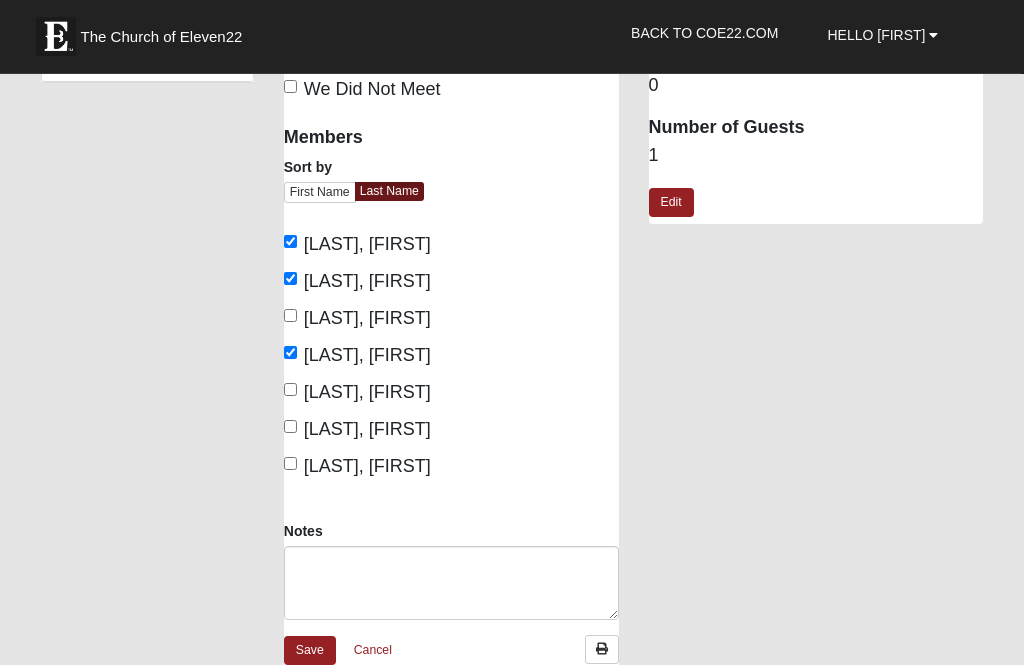 scroll, scrollTop: 0, scrollLeft: 0, axis: both 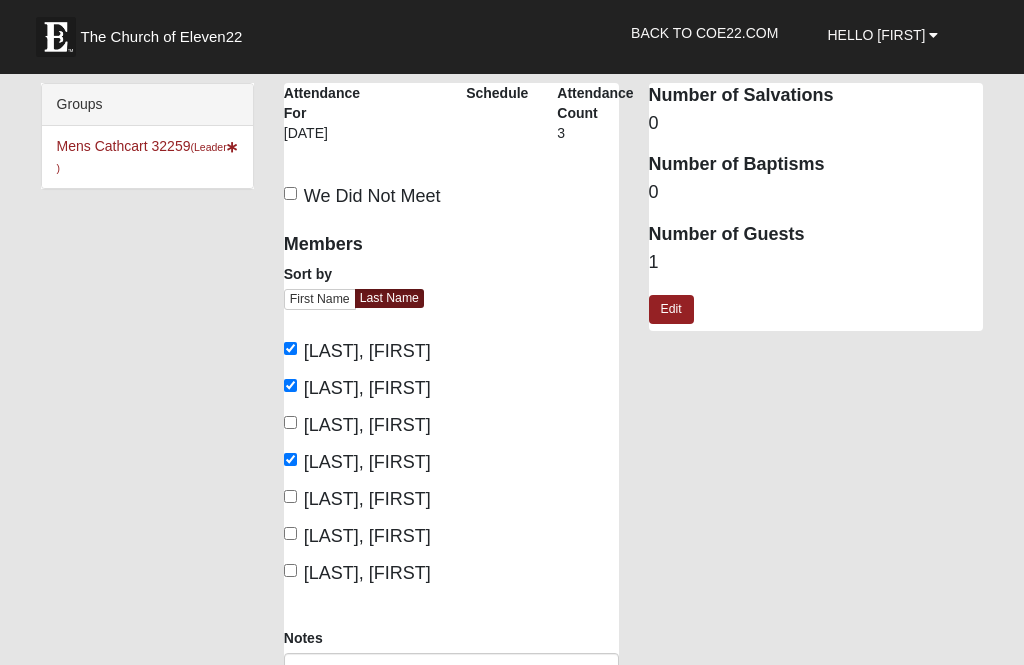 click on "Mens Cathcart 32259  (Leader
)" at bounding box center (147, 156) 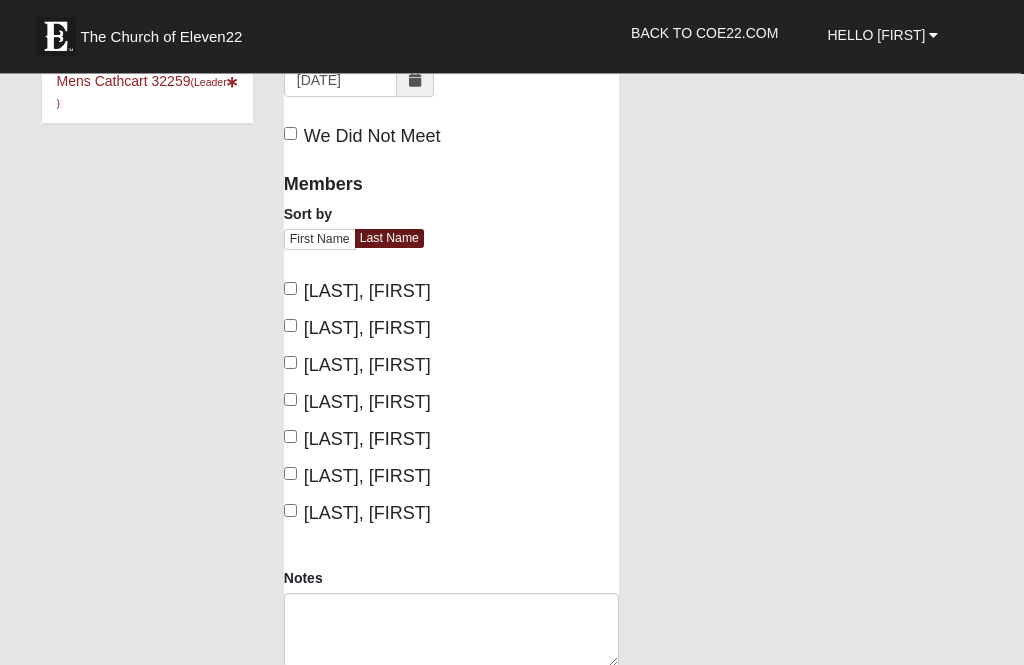 scroll, scrollTop: 50, scrollLeft: 0, axis: vertical 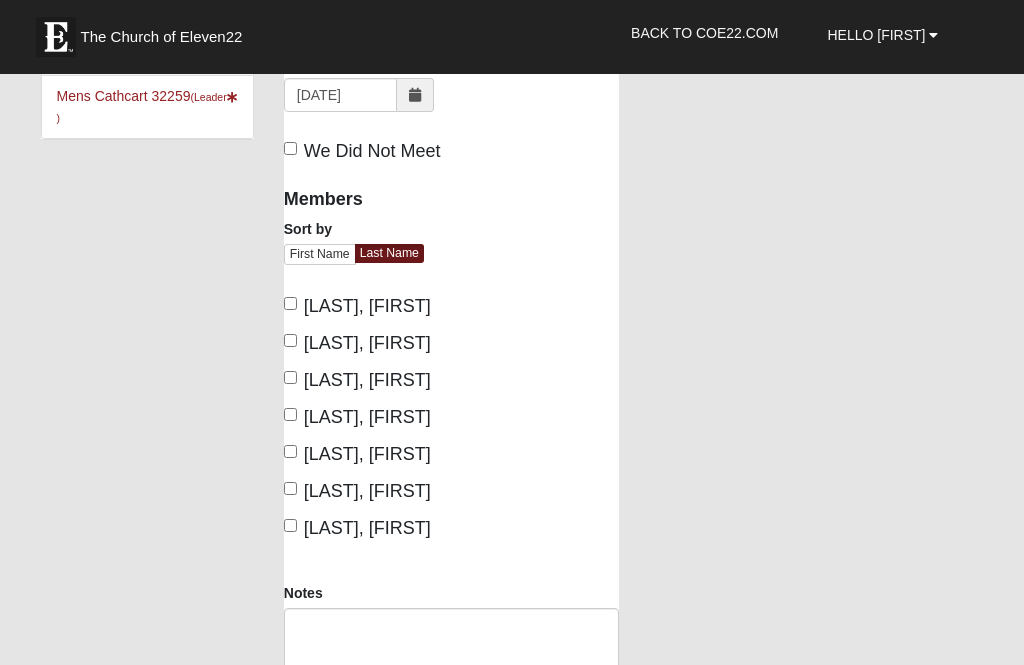 click on "[LAST], [FIRST]" at bounding box center [290, 303] 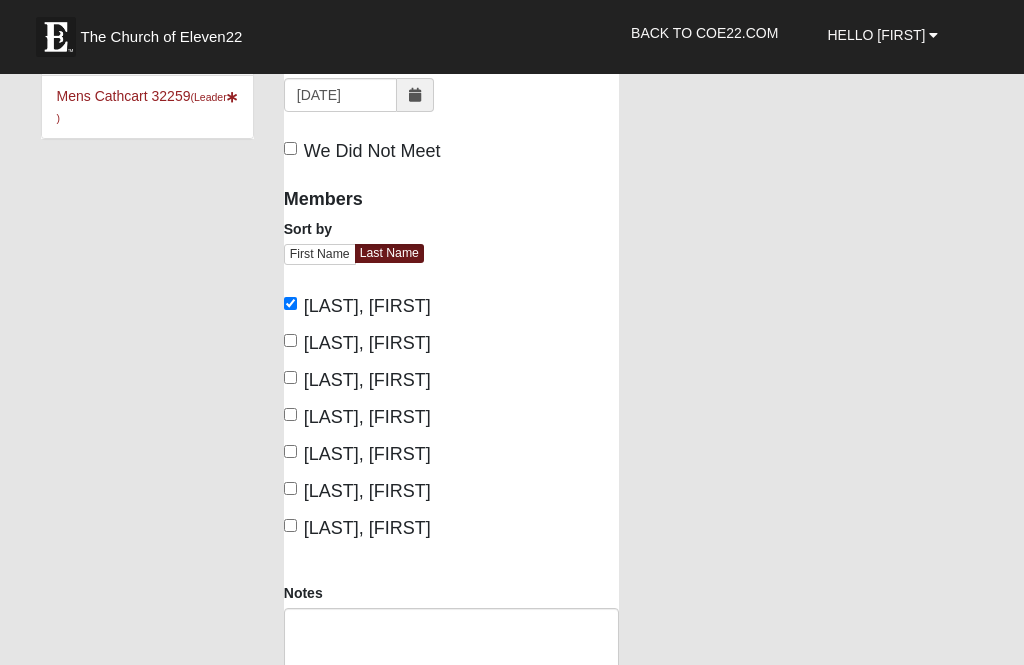 click on "[LAST], [FIRST]" at bounding box center [290, 340] 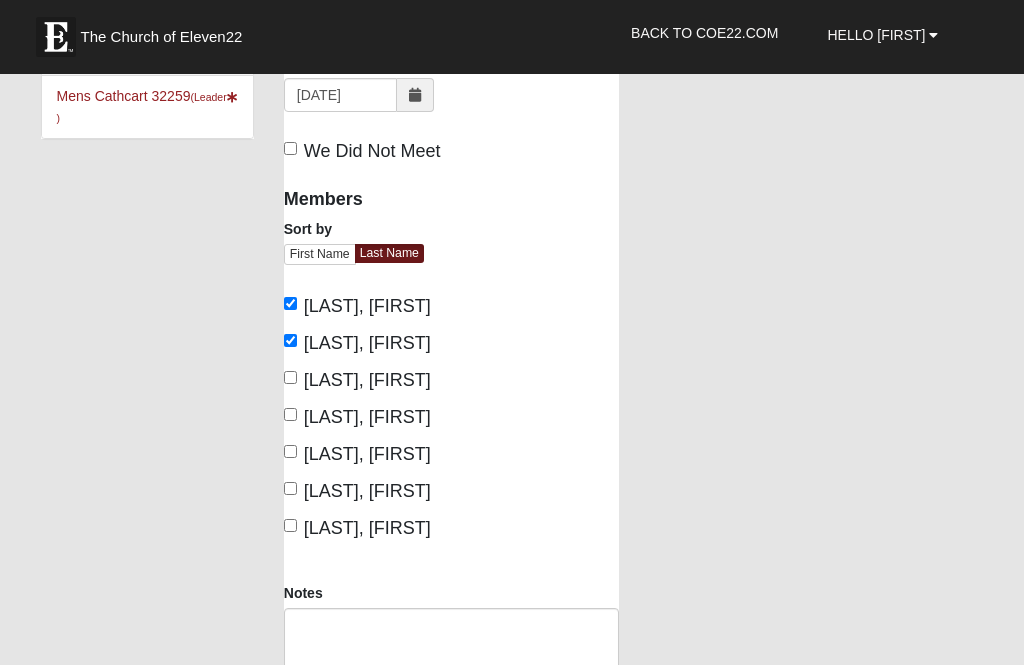 click on "[LAST], [FIRST]" at bounding box center (290, 414) 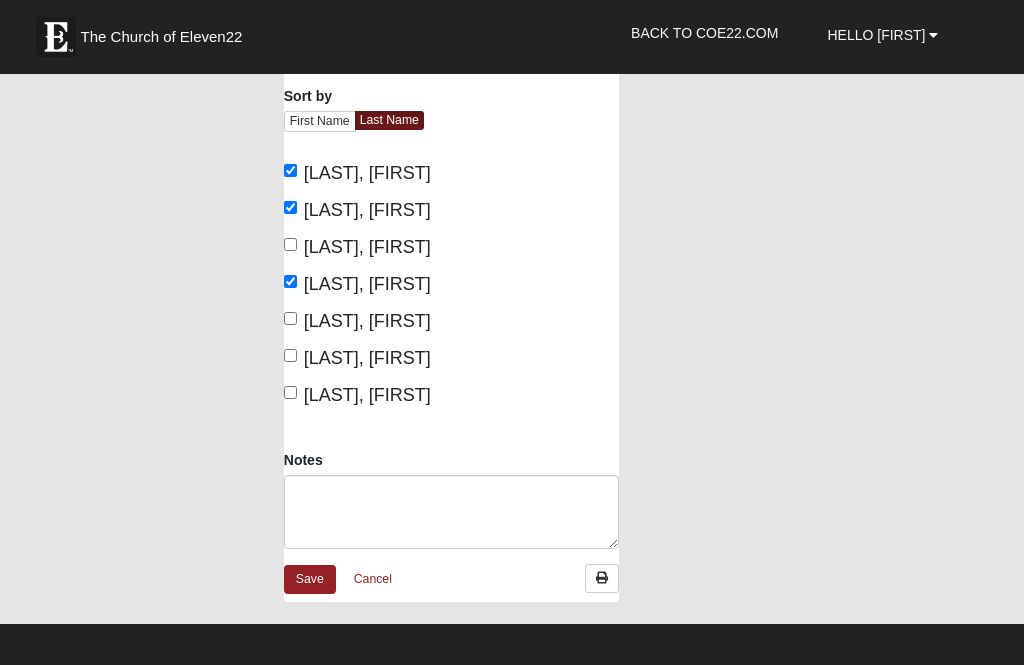 scroll, scrollTop: 189, scrollLeft: 0, axis: vertical 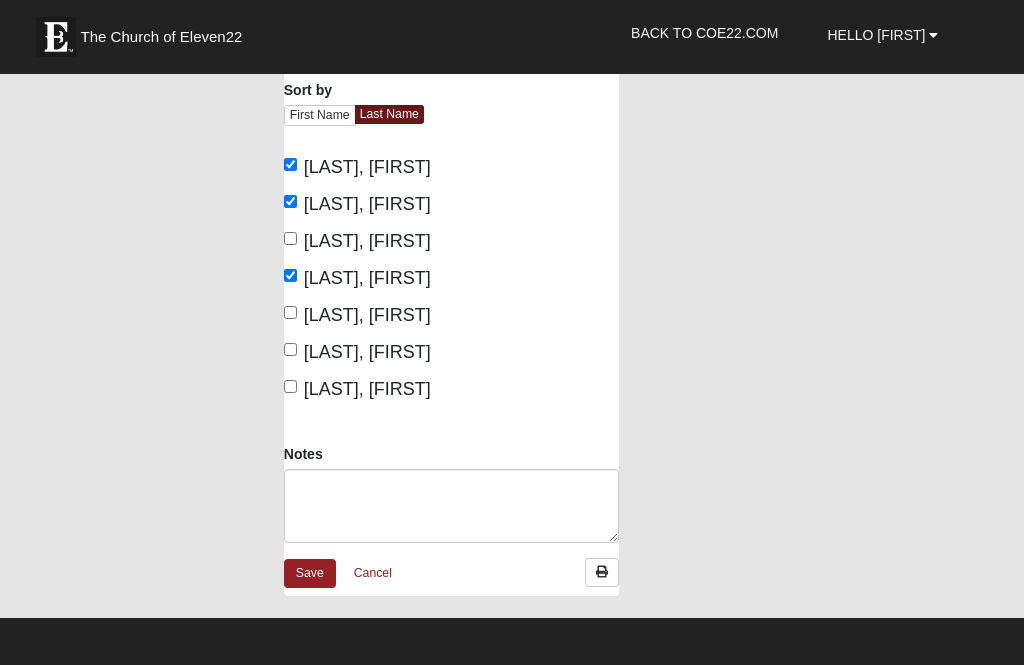 click on "Save" at bounding box center (310, 573) 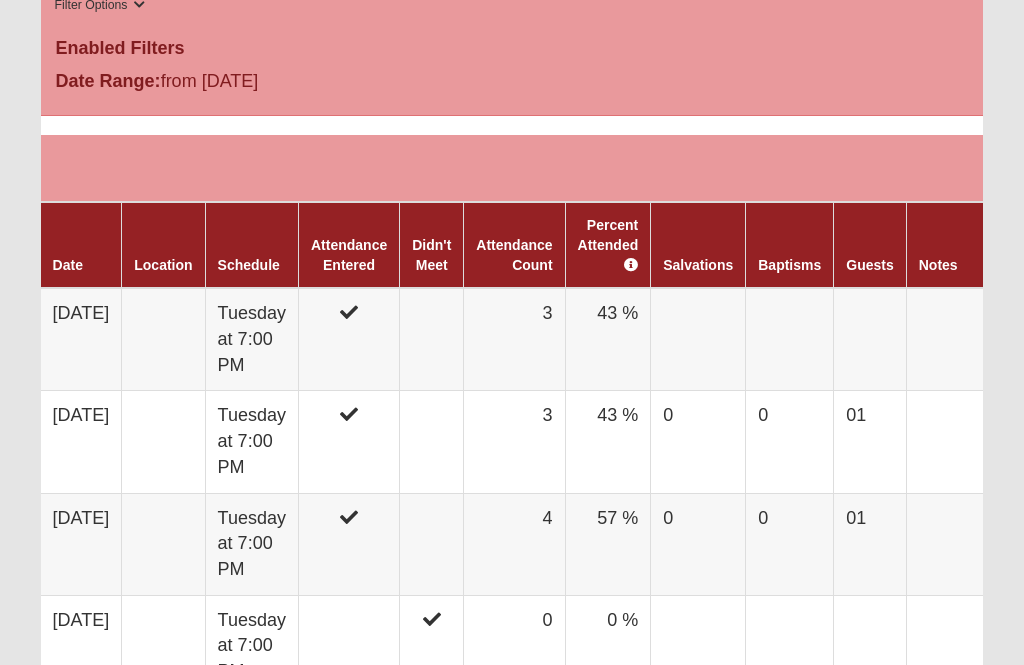scroll, scrollTop: 1008, scrollLeft: 0, axis: vertical 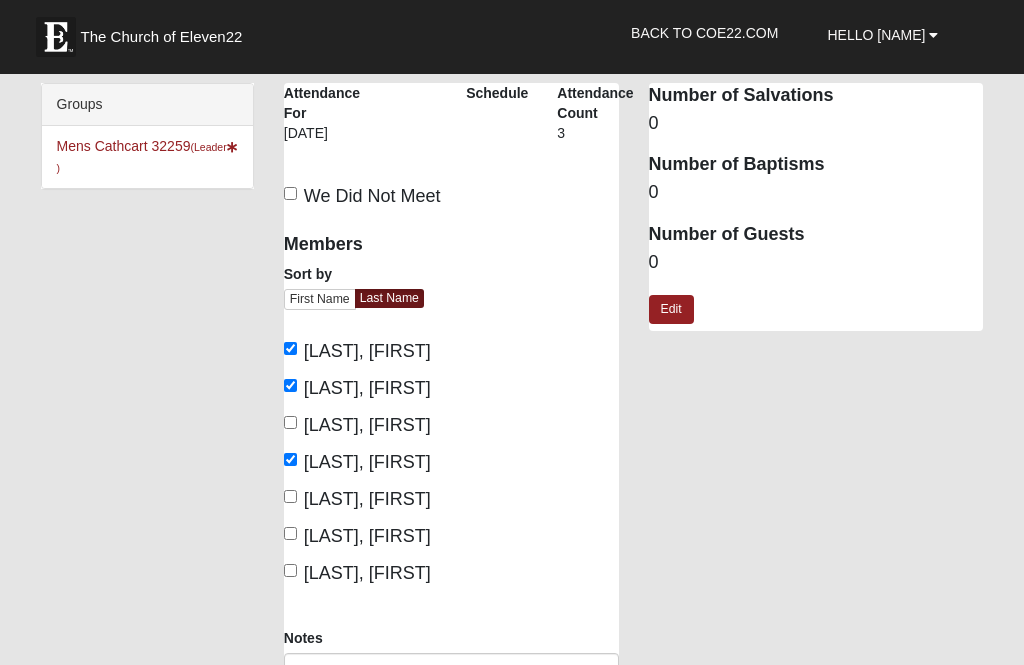 click on "Edit" at bounding box center [671, 309] 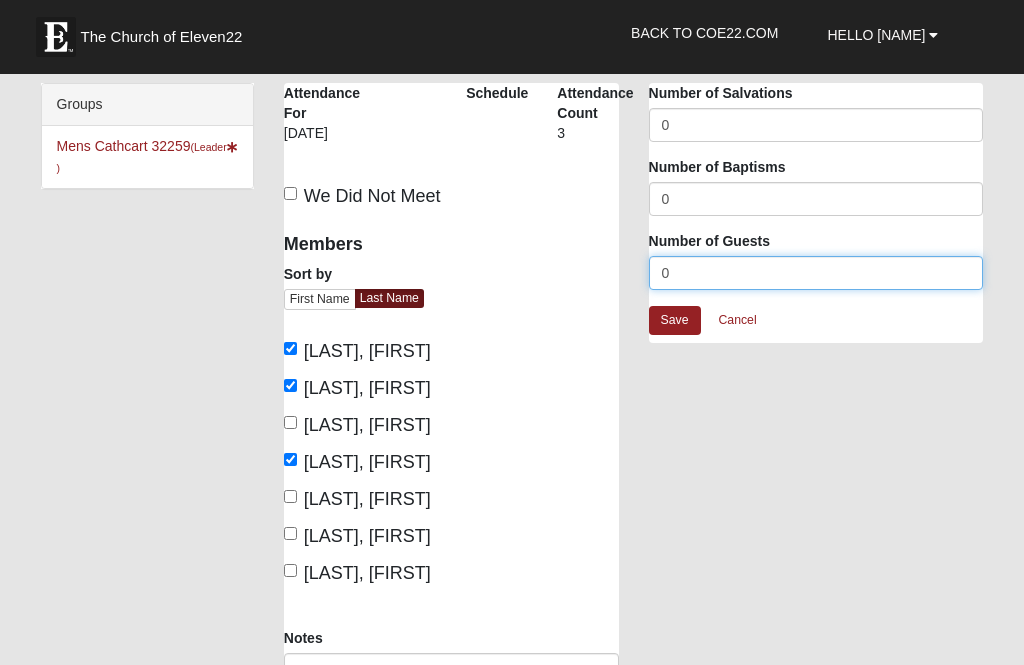 click on "0" at bounding box center (816, 273) 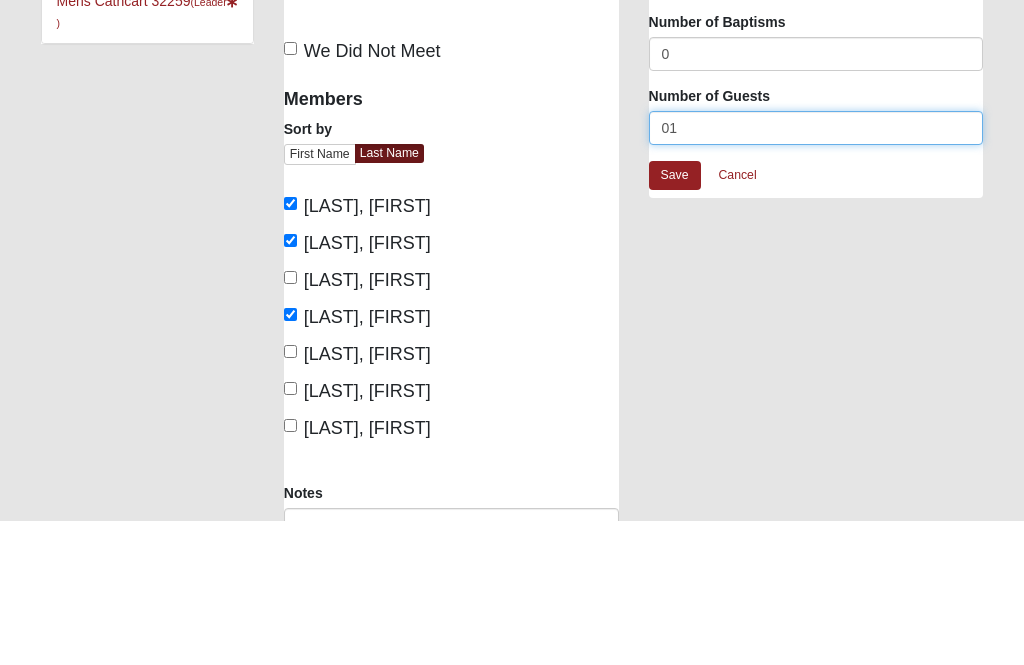 type on "01" 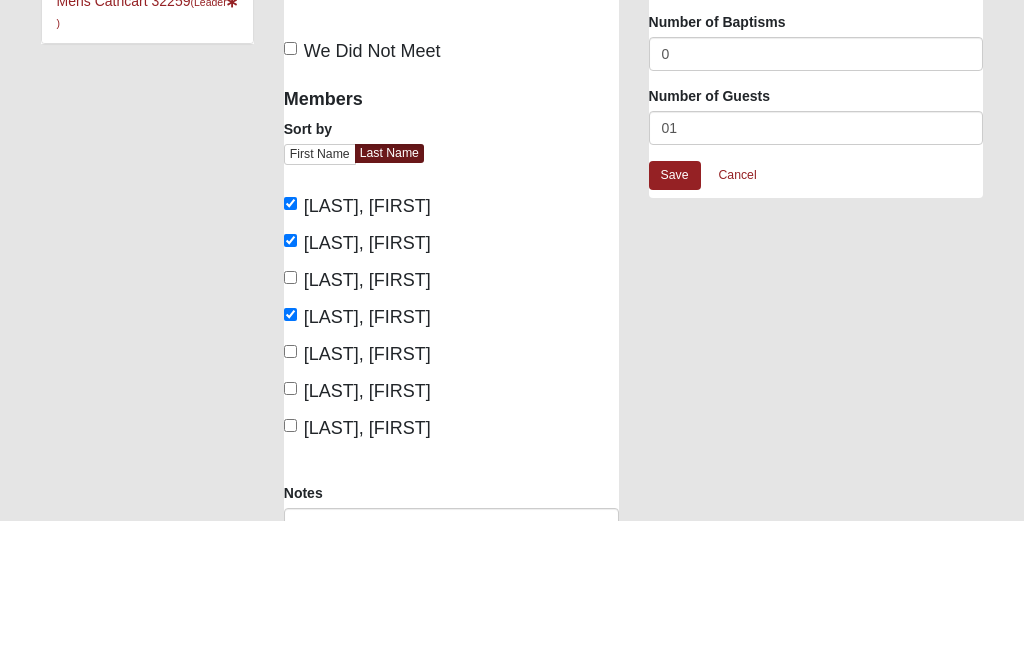click on "Save" at bounding box center [675, 320] 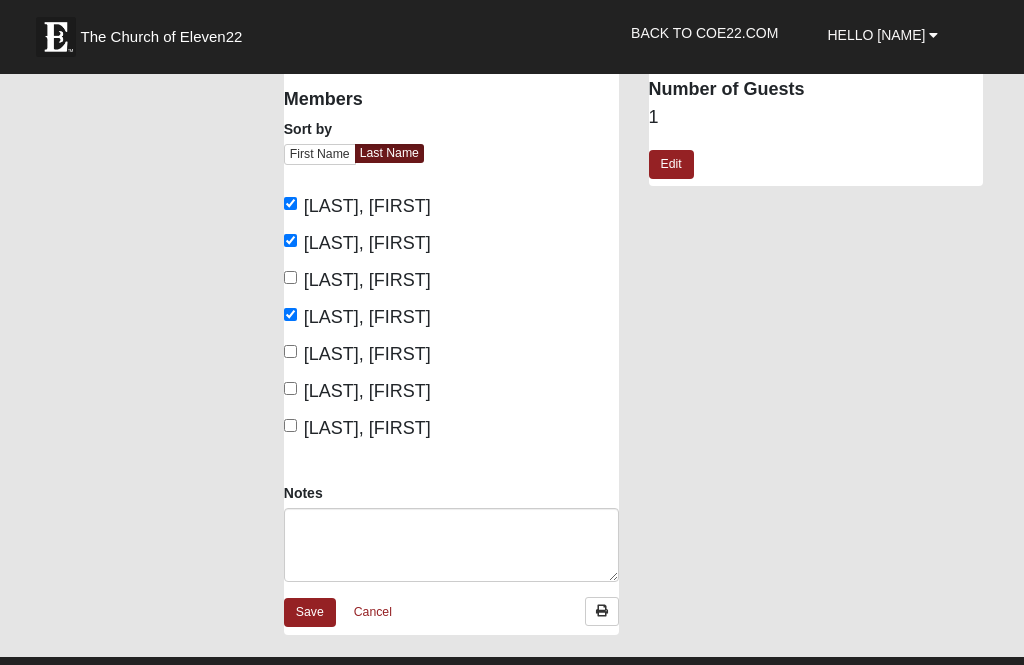 click on "Mens Cathcart 32259 Attendance
Attendance For
8/6/2025
Schedule
Attendance Count
3" at bounding box center (634, 296) 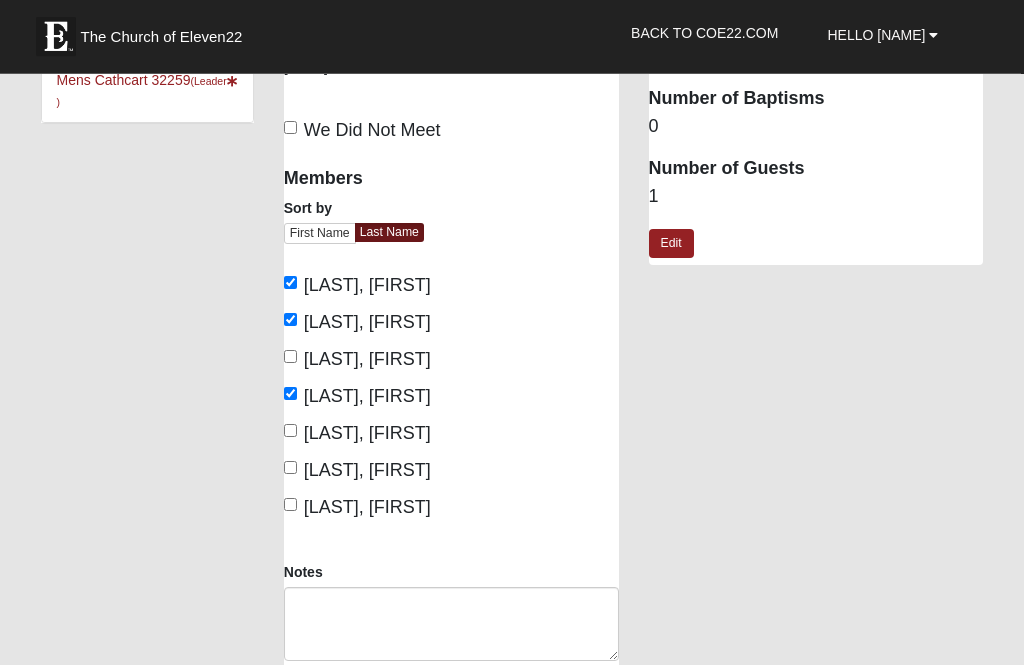scroll, scrollTop: 0, scrollLeft: 0, axis: both 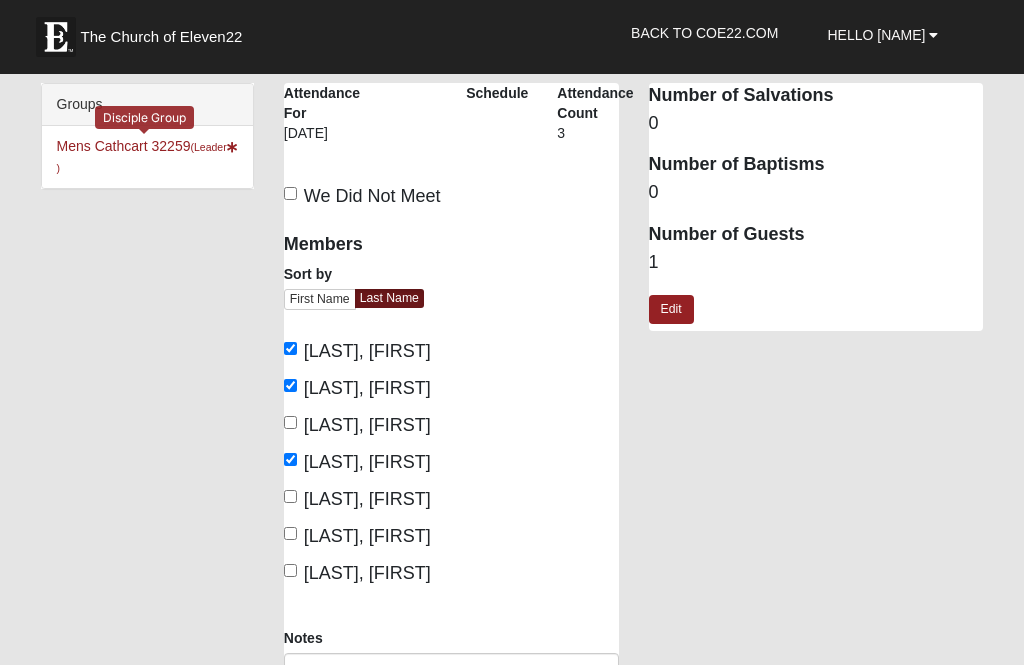 click on "Mens Cathcart 32259  (Leader
)" at bounding box center [147, 156] 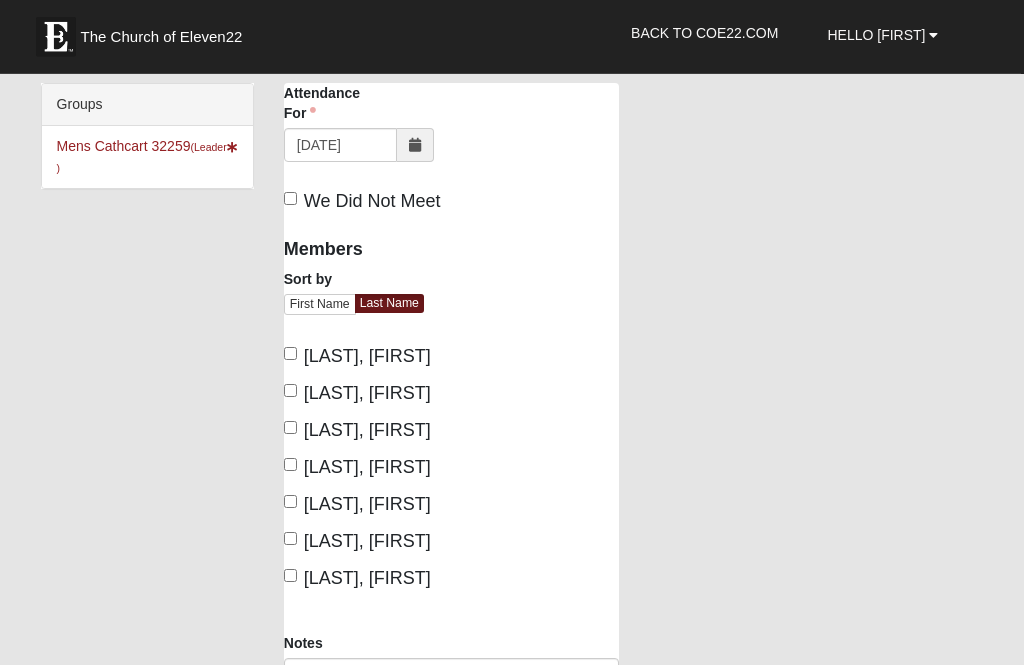 scroll, scrollTop: 16, scrollLeft: 0, axis: vertical 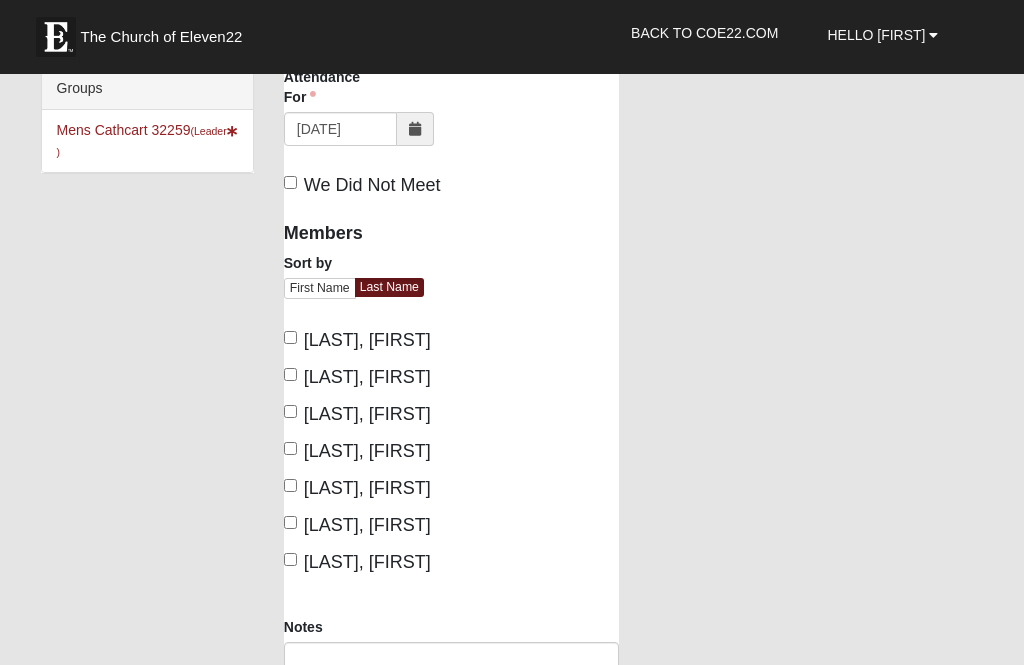 click on "Cathcart, Art" at bounding box center (357, 340) 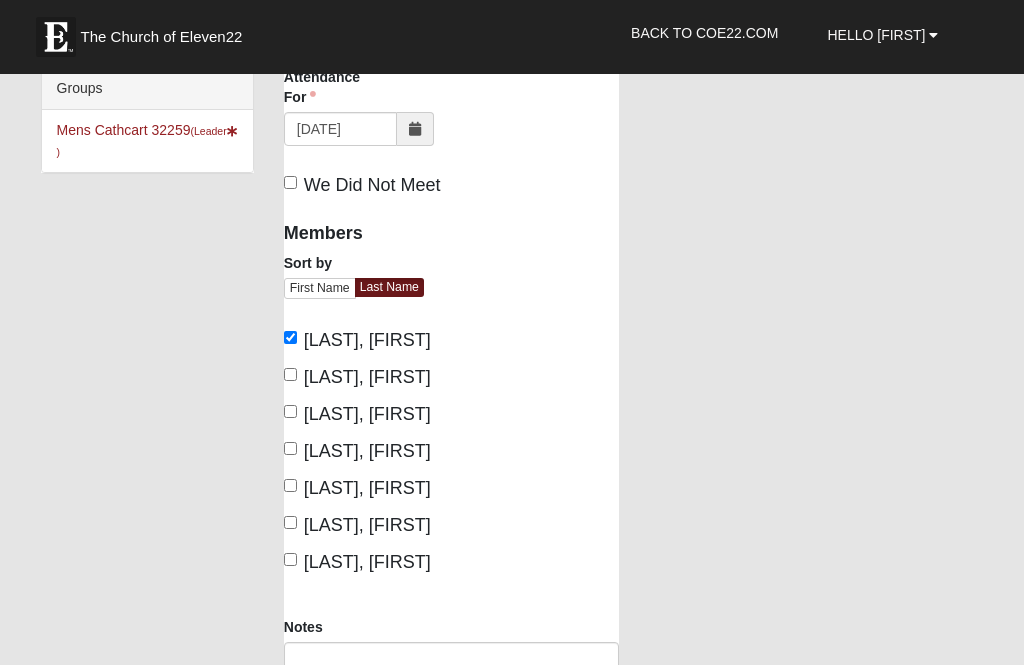 click on "Fisher, David" at bounding box center (290, 374) 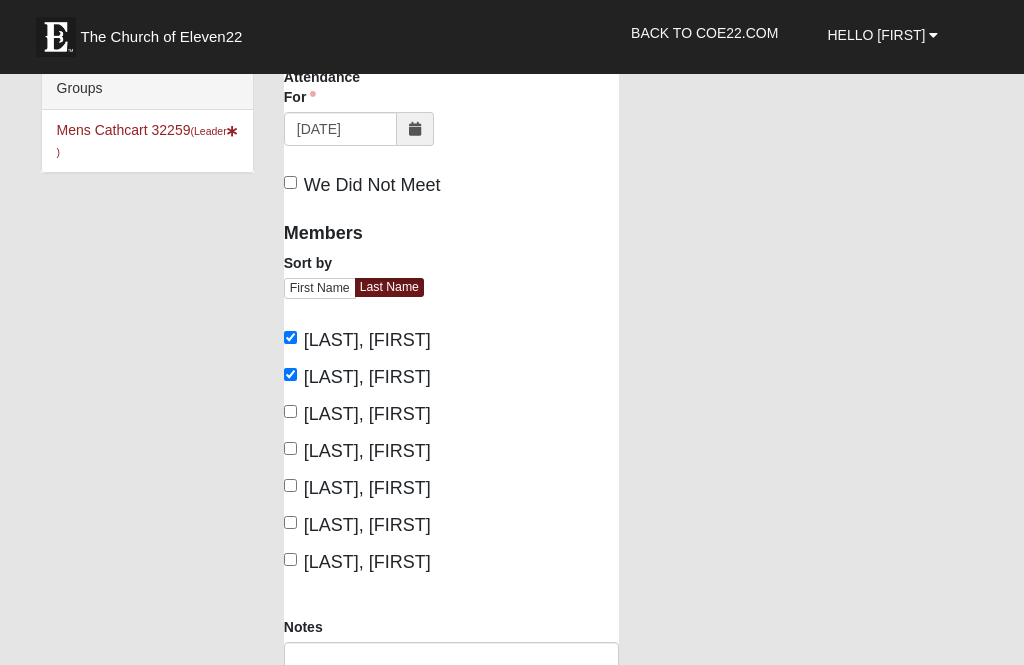 click on "Lively, Greg" at bounding box center [290, 448] 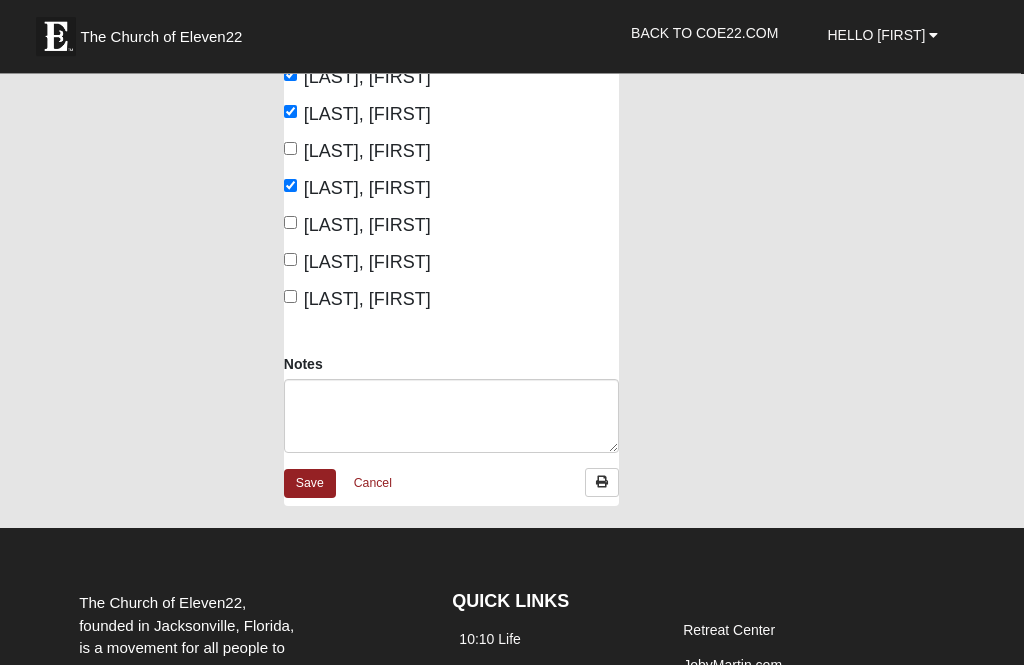 scroll, scrollTop: 279, scrollLeft: 0, axis: vertical 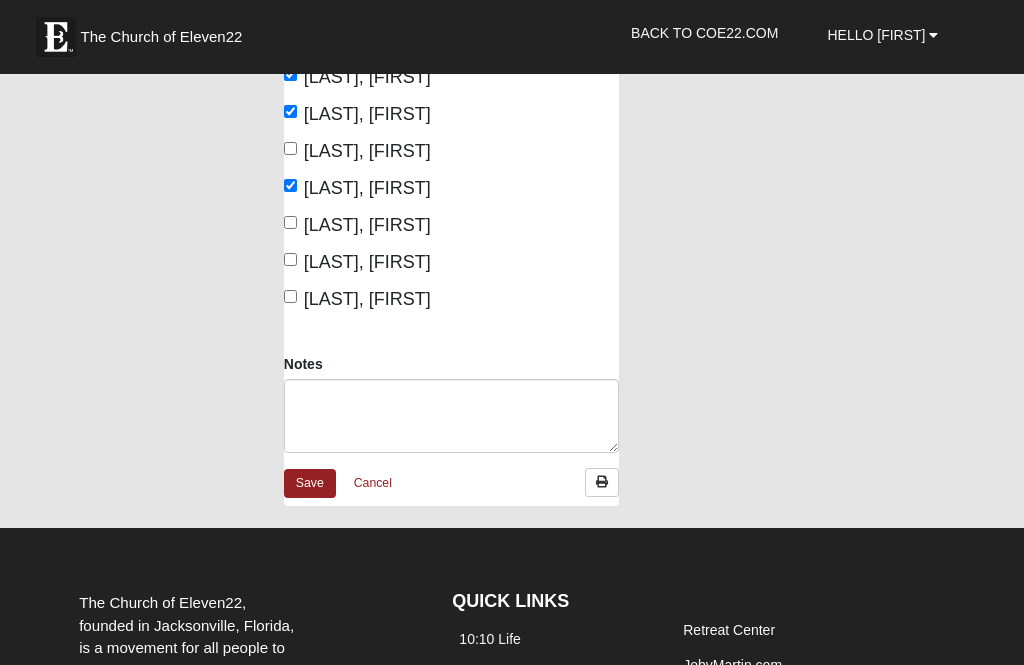 click on "Save" at bounding box center (310, 483) 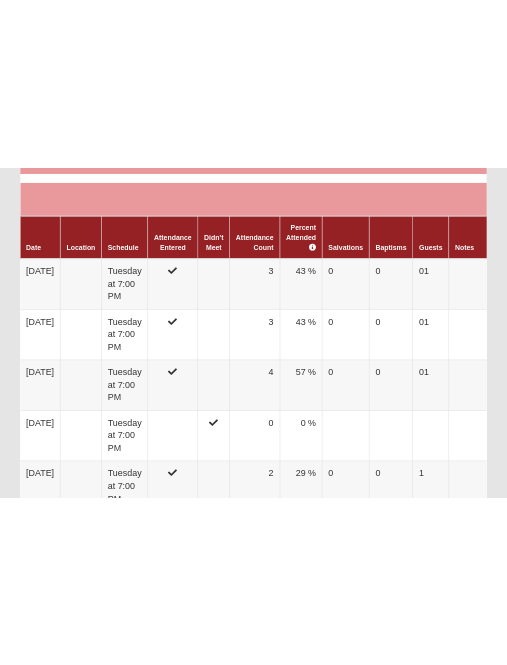 scroll, scrollTop: 1038, scrollLeft: 0, axis: vertical 